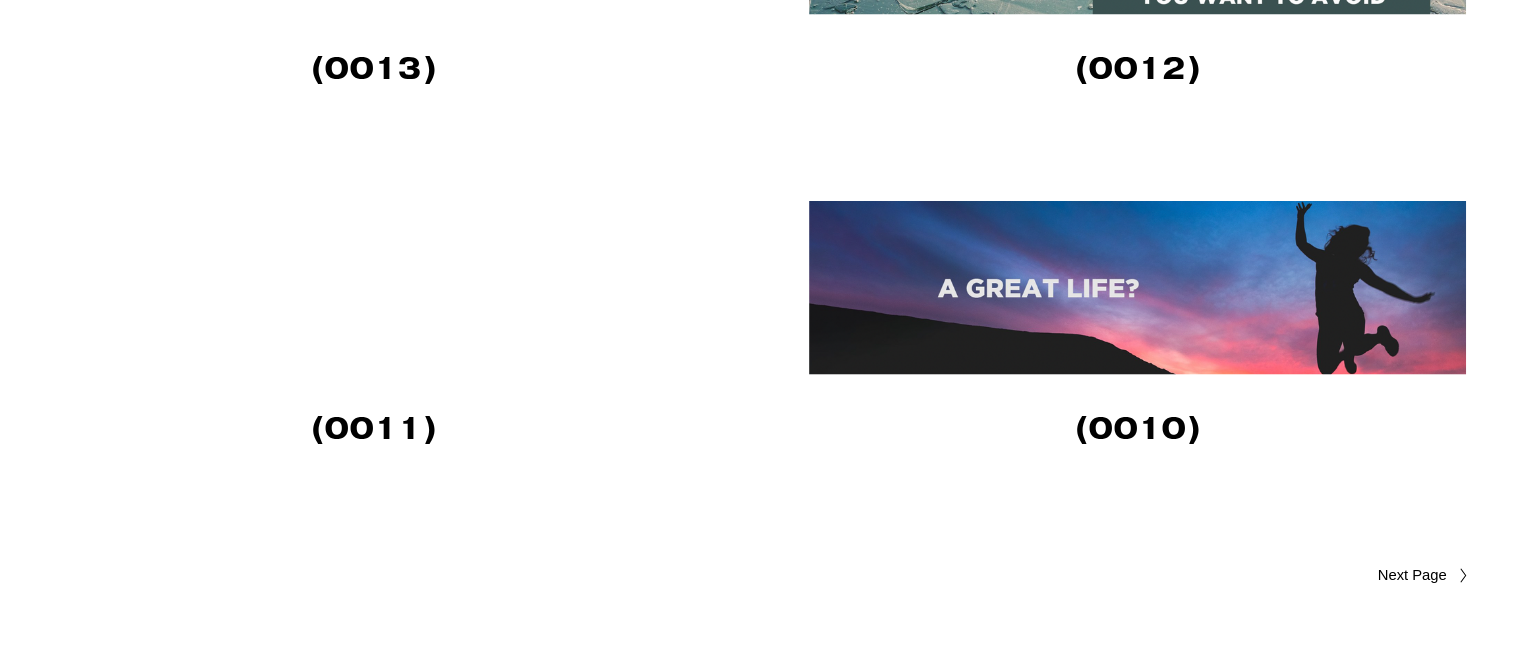 scroll, scrollTop: 3813, scrollLeft: 0, axis: vertical 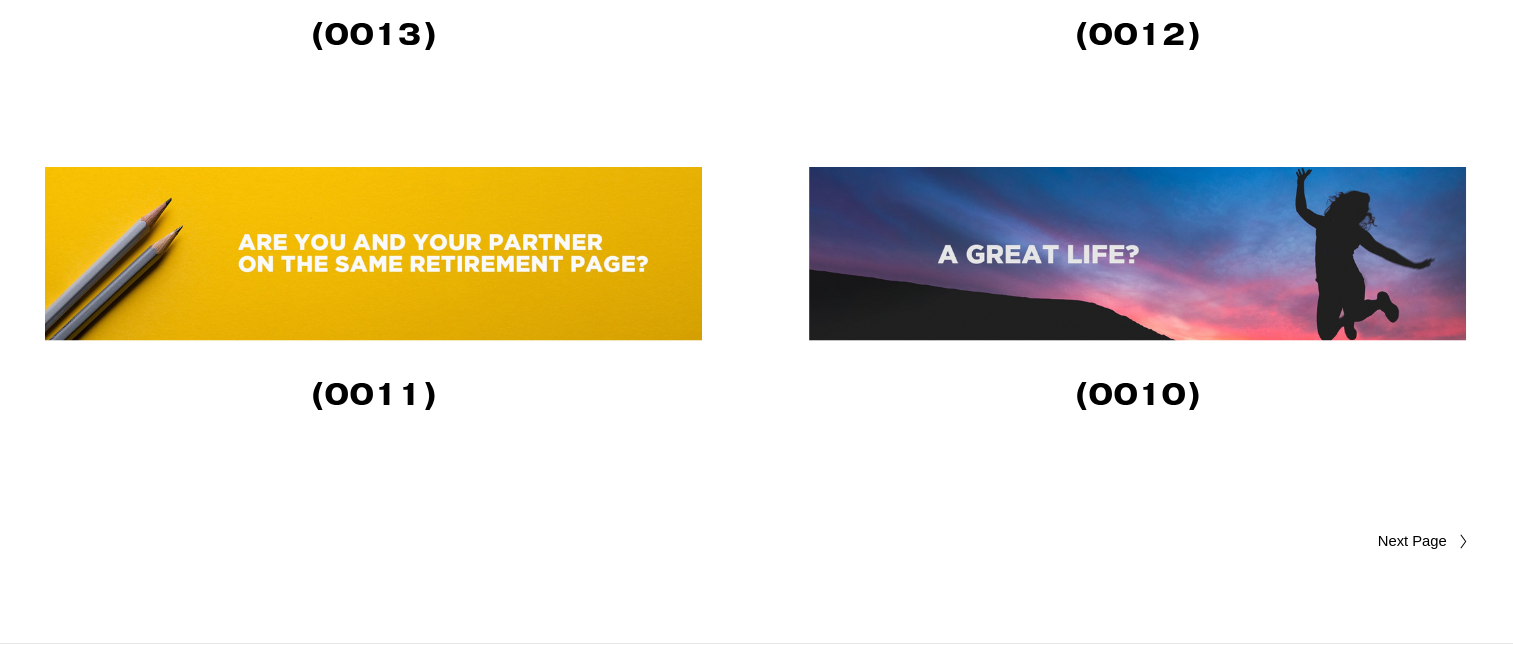 click on "Older Posts" at bounding box center [1373, 542] 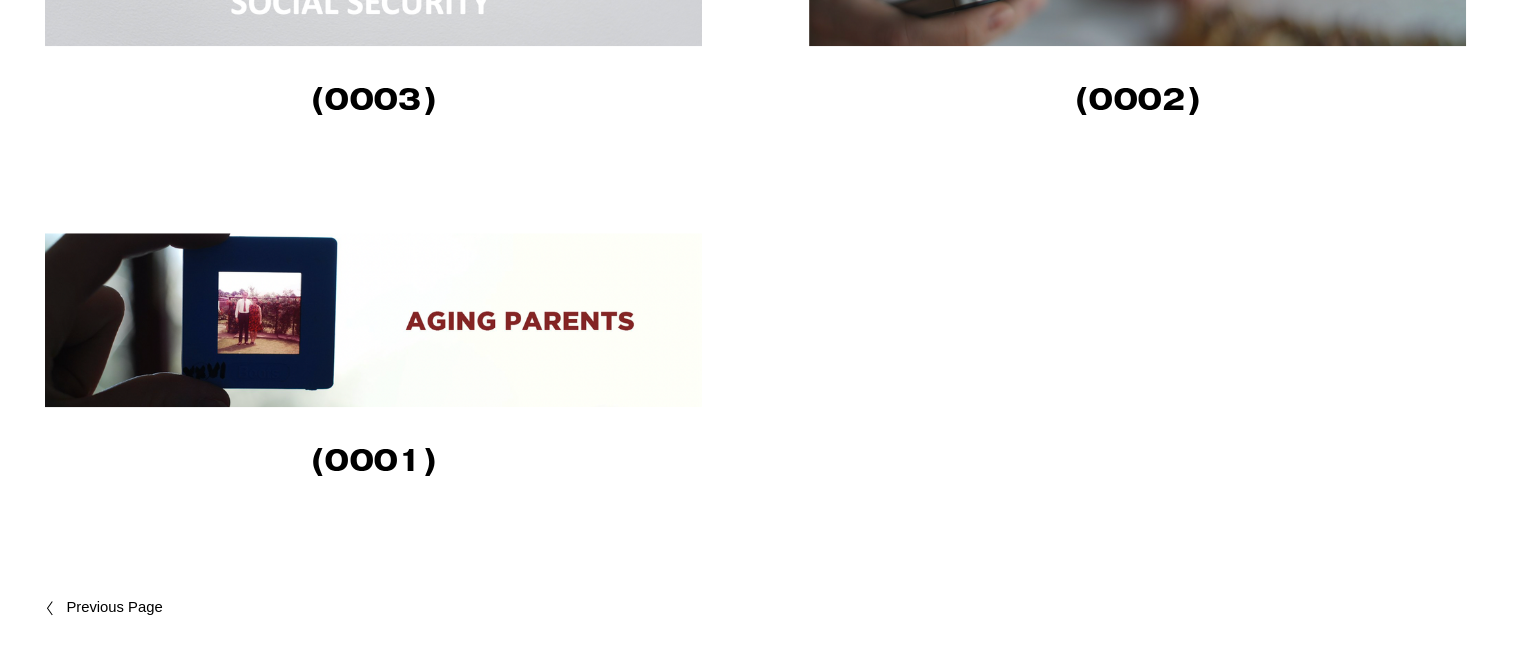 scroll, scrollTop: 2100, scrollLeft: 0, axis: vertical 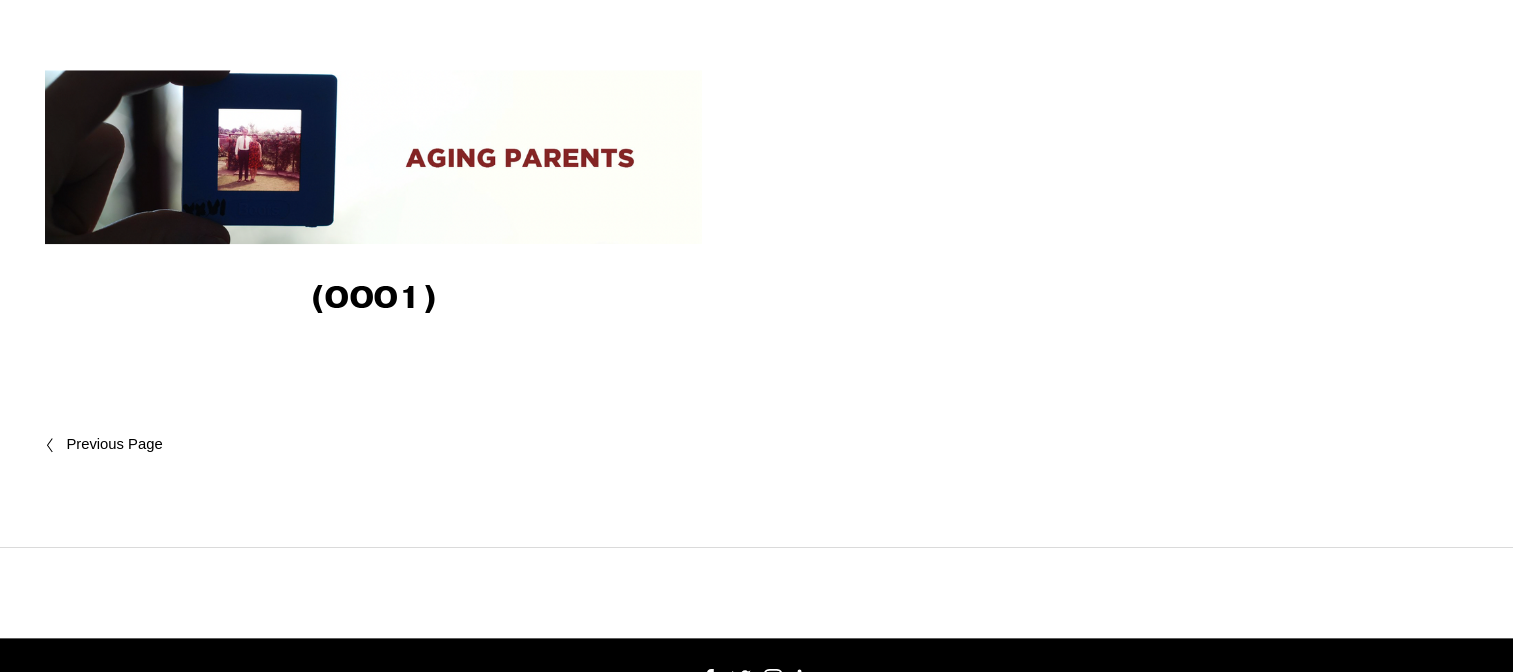 click on "Newer Posts" at bounding box center (156, 445) 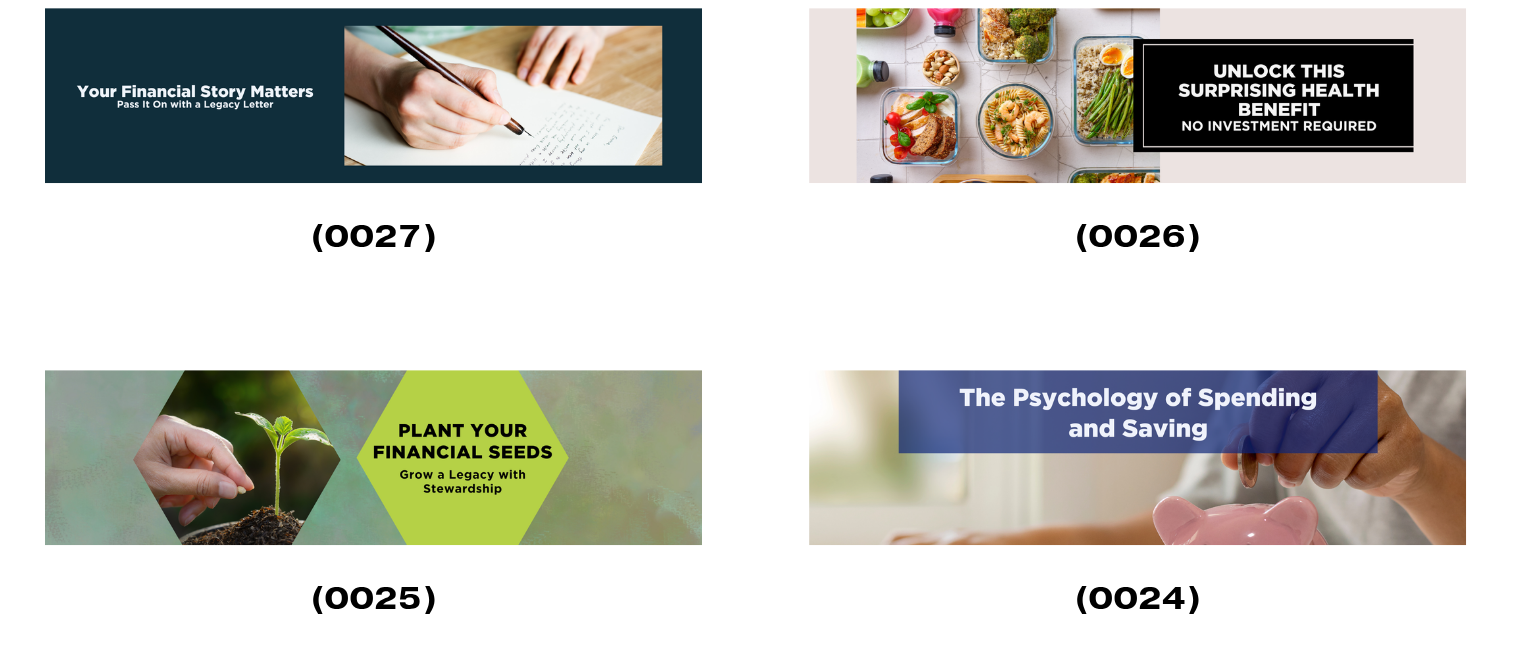 scroll, scrollTop: 1200, scrollLeft: 0, axis: vertical 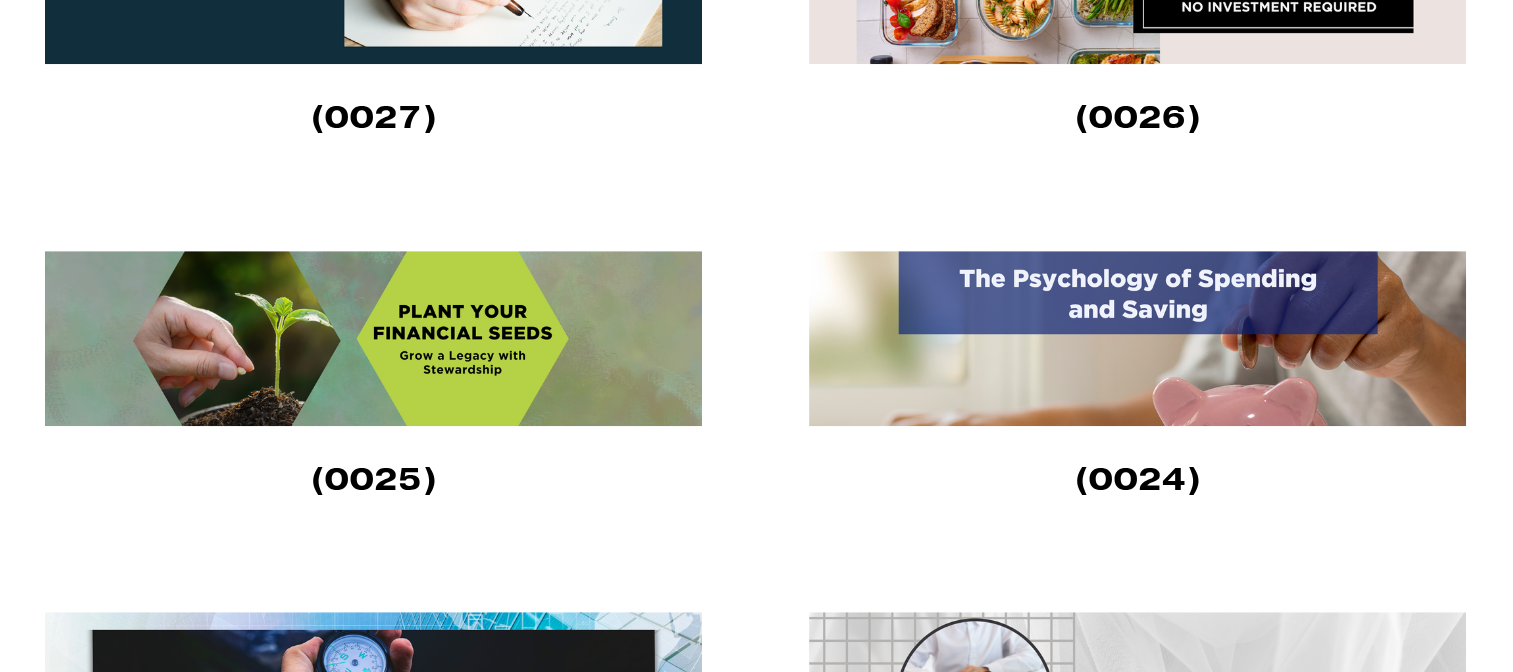 click at bounding box center (373, 338) 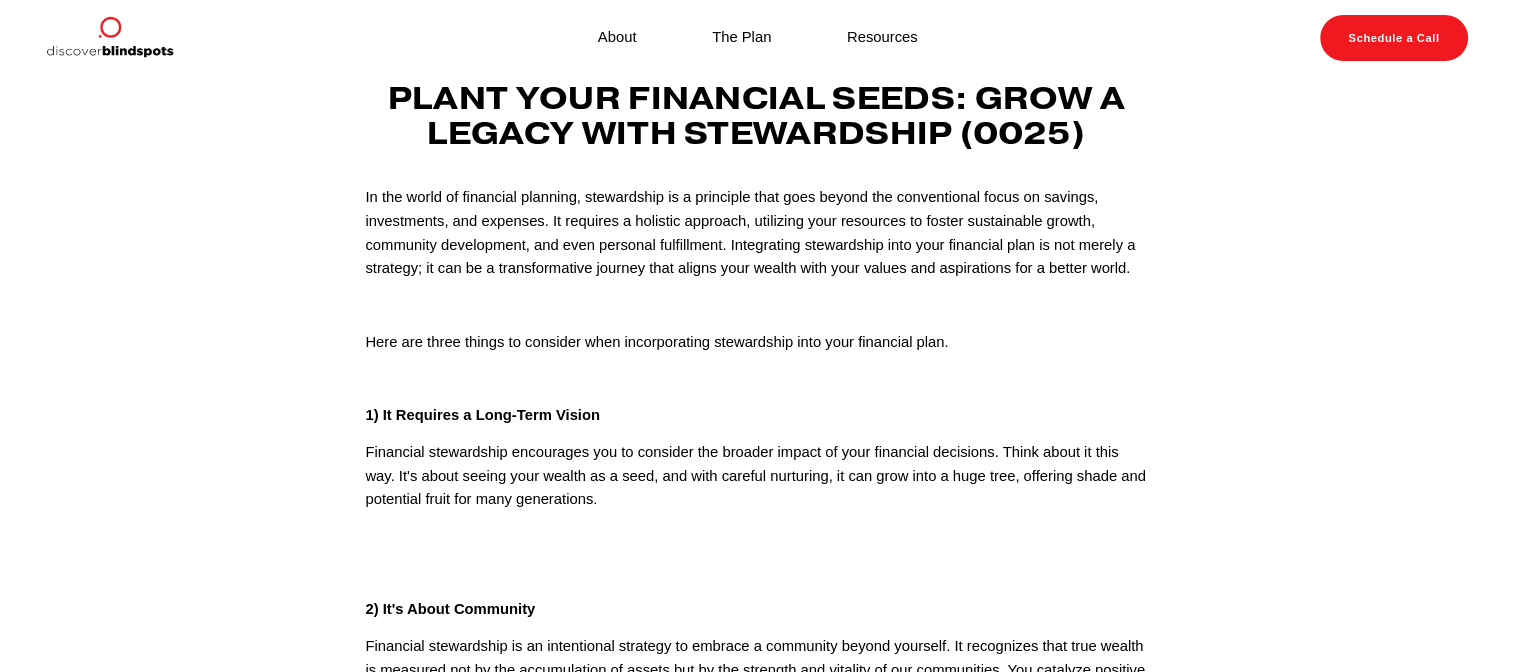 scroll, scrollTop: 0, scrollLeft: 0, axis: both 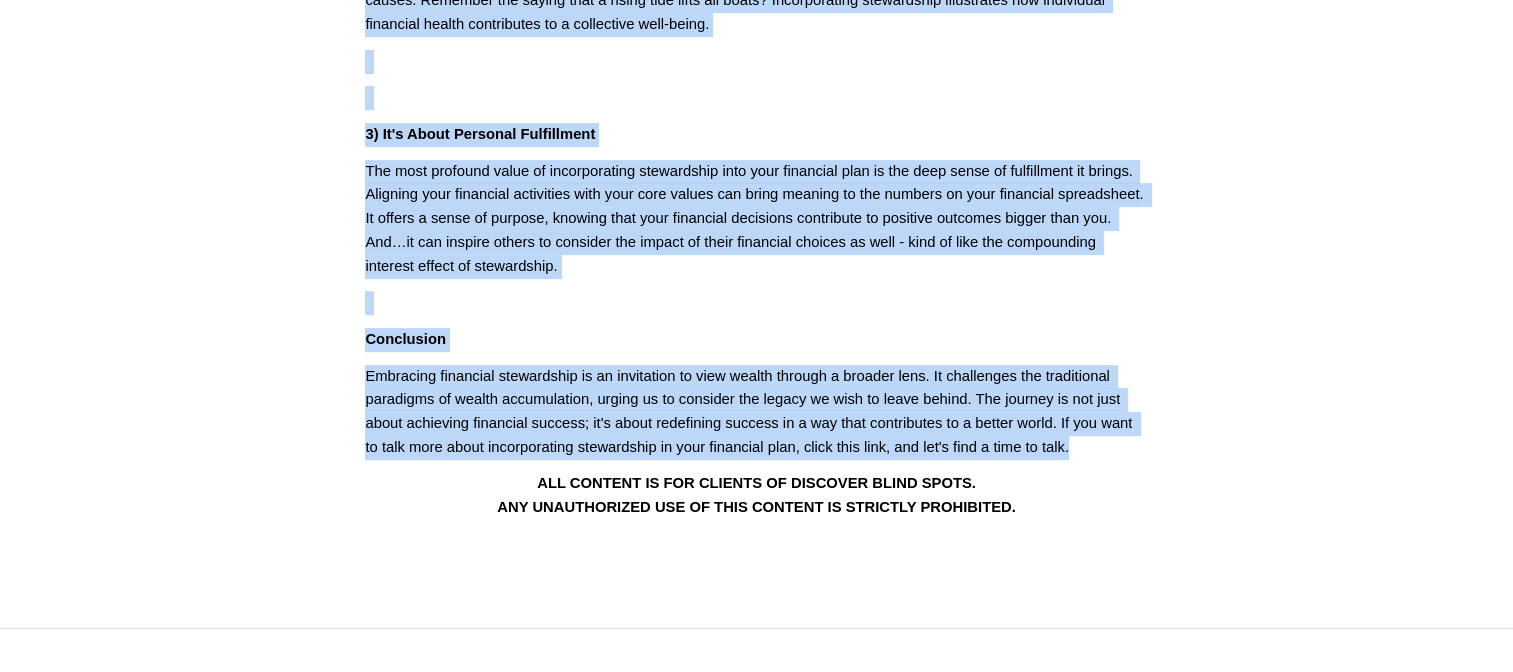 drag, startPoint x: 376, startPoint y: 159, endPoint x: 1185, endPoint y: 456, distance: 861.7946 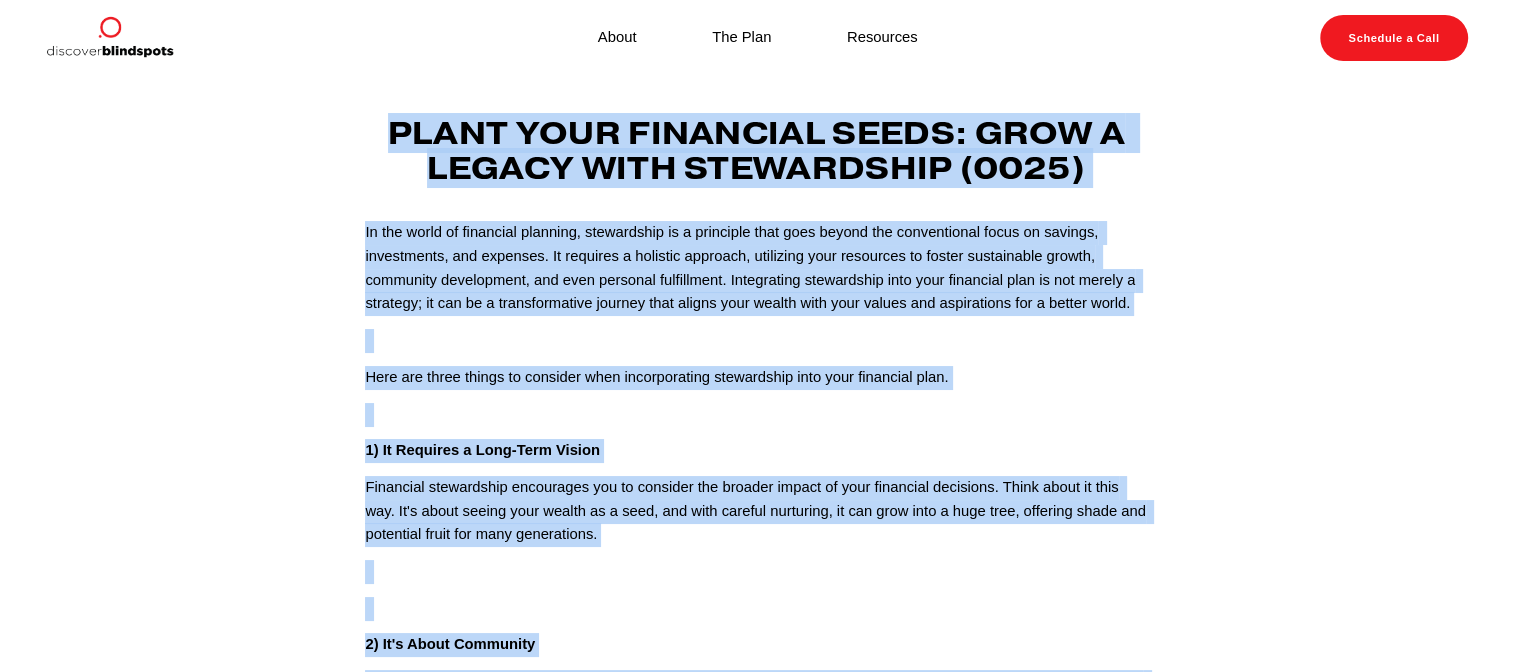 scroll, scrollTop: 0, scrollLeft: 0, axis: both 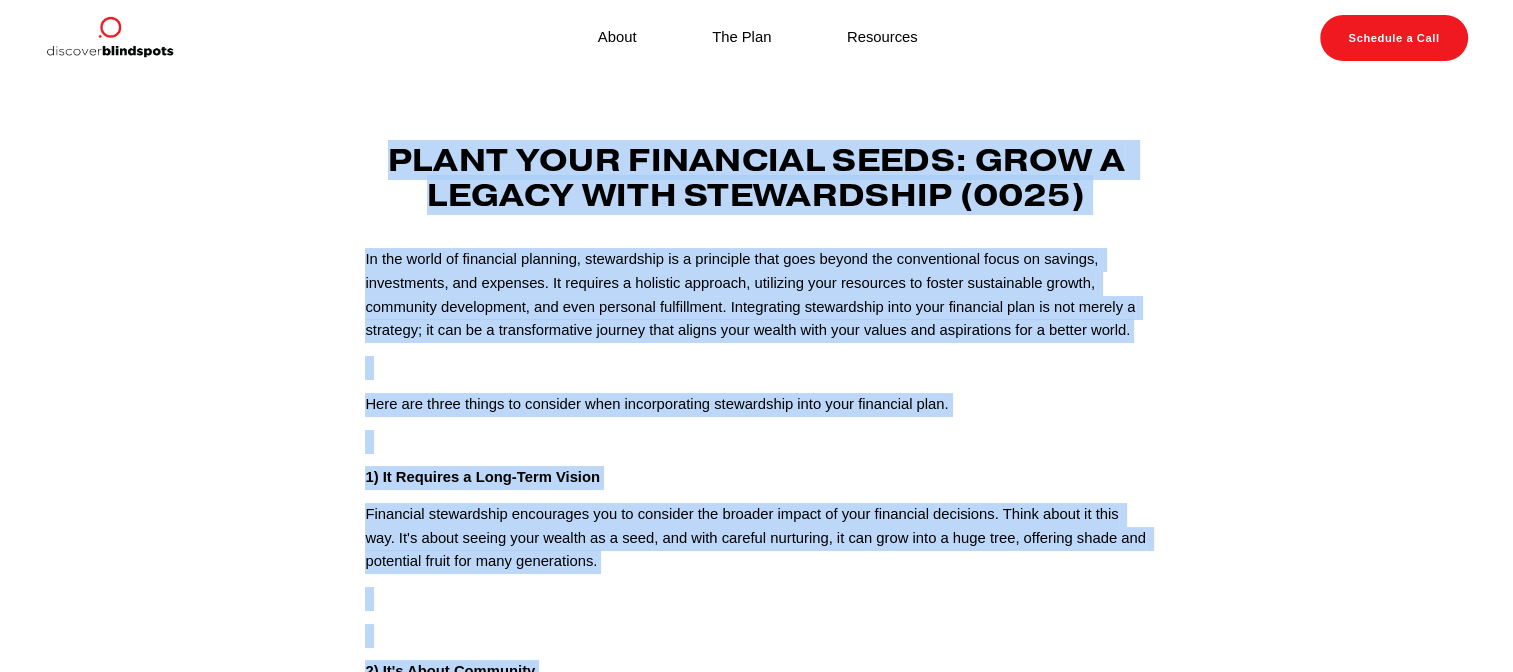 drag, startPoint x: 604, startPoint y: 180, endPoint x: 464, endPoint y: 156, distance: 142.04225 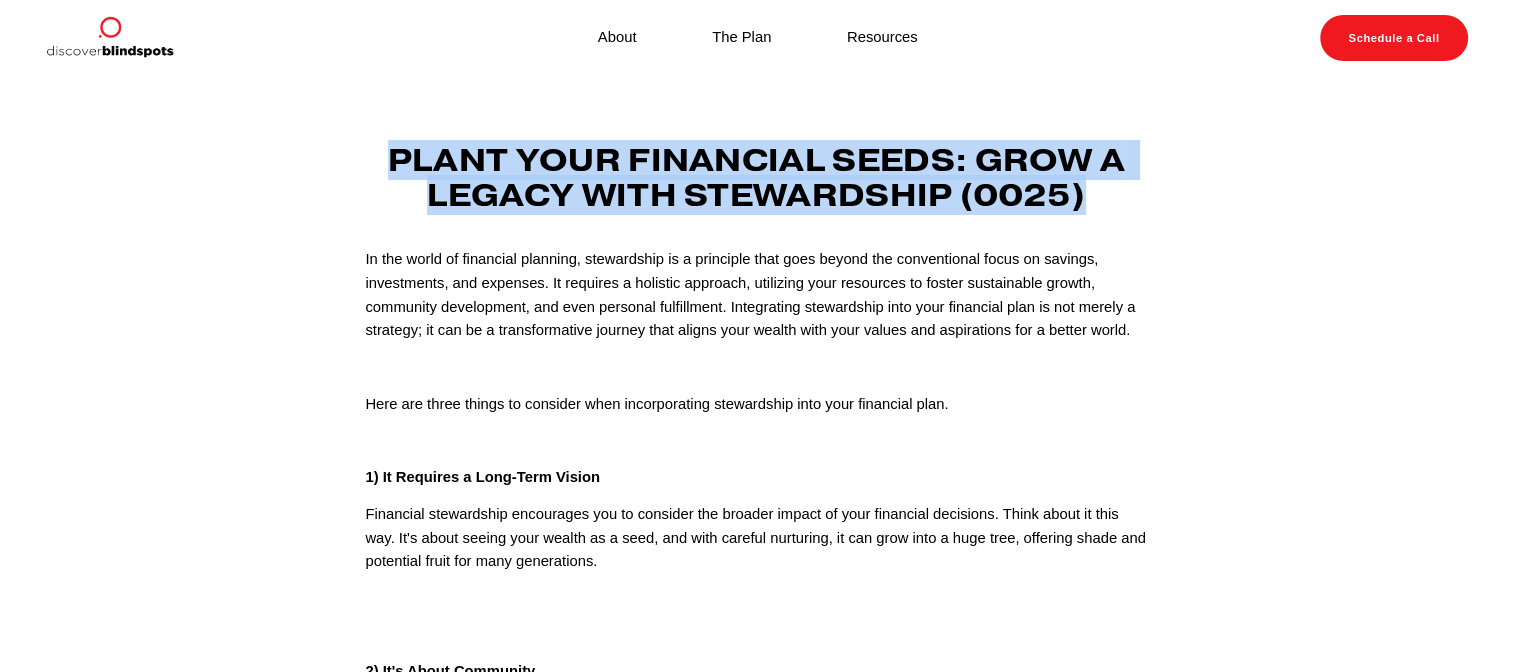 drag, startPoint x: 392, startPoint y: 153, endPoint x: 1154, endPoint y: 193, distance: 763.04913 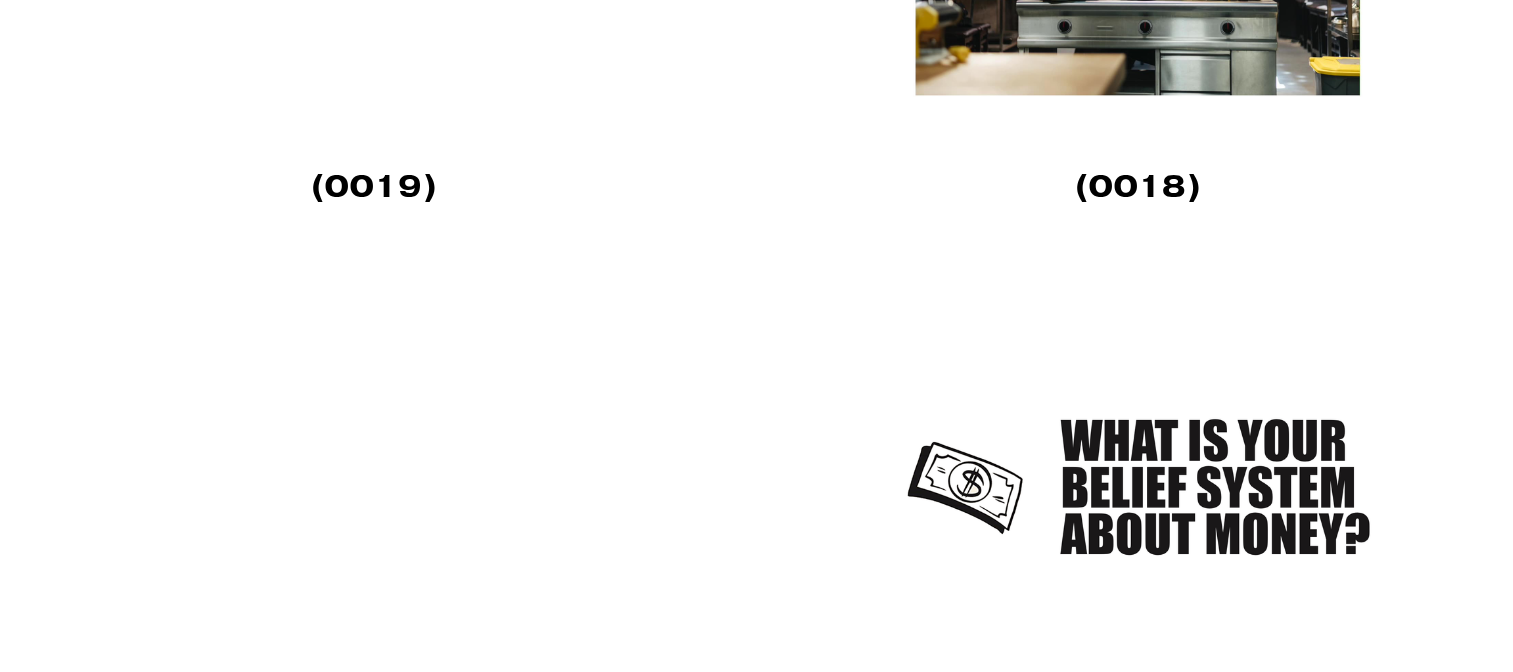 scroll, scrollTop: 3800, scrollLeft: 0, axis: vertical 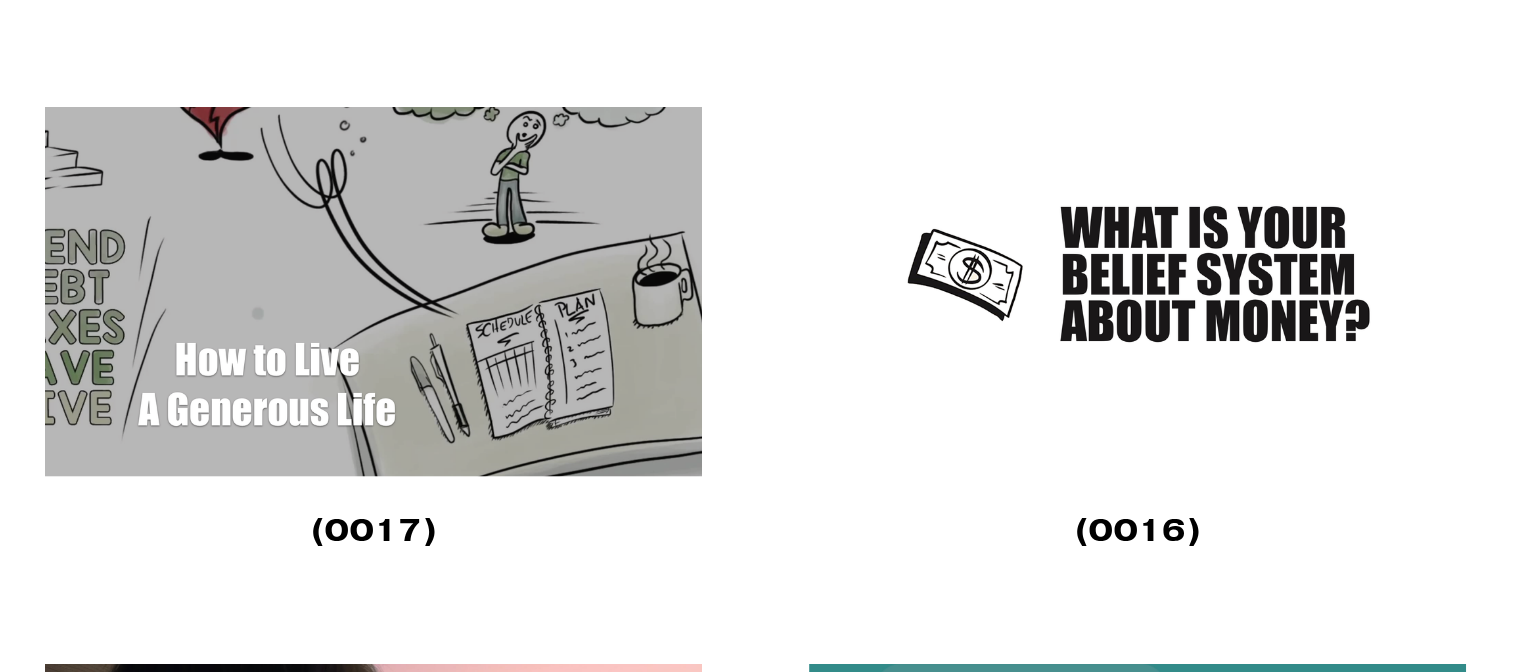 click at bounding box center (1137, 292) 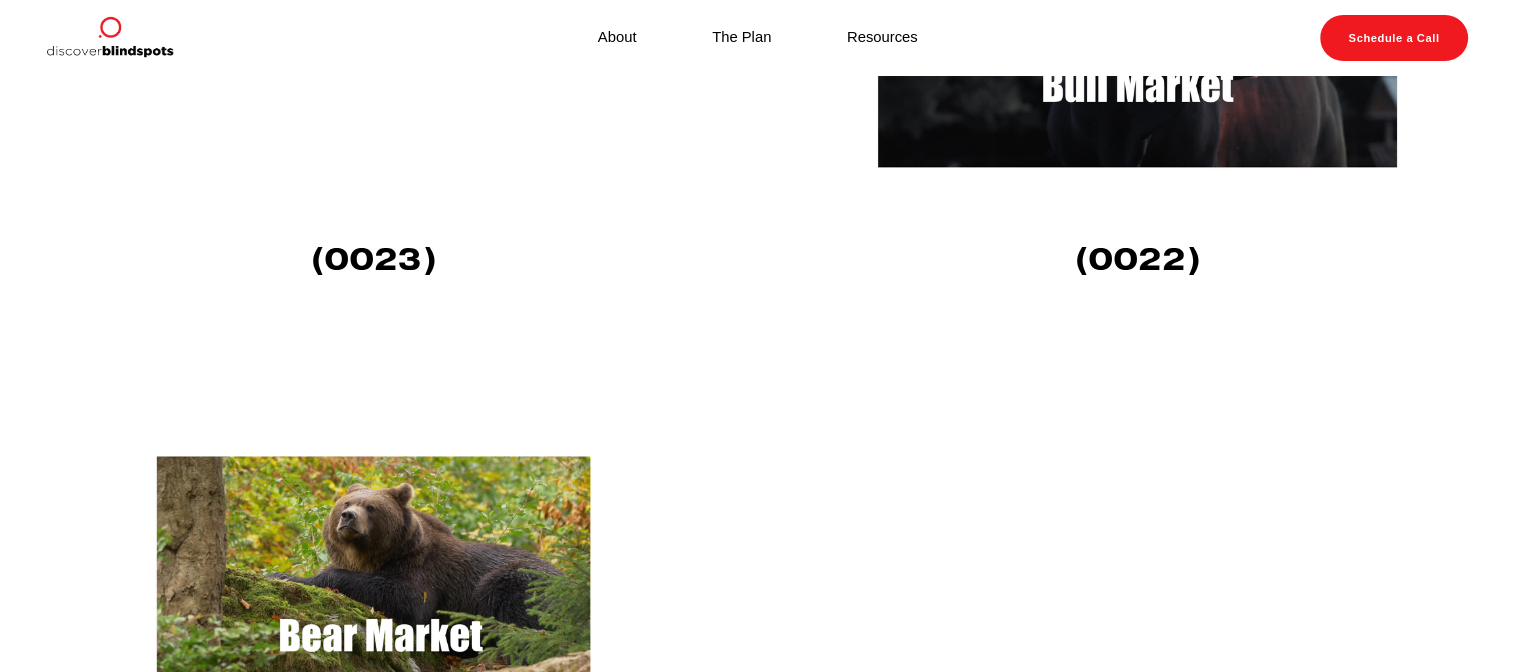 scroll, scrollTop: 2600, scrollLeft: 0, axis: vertical 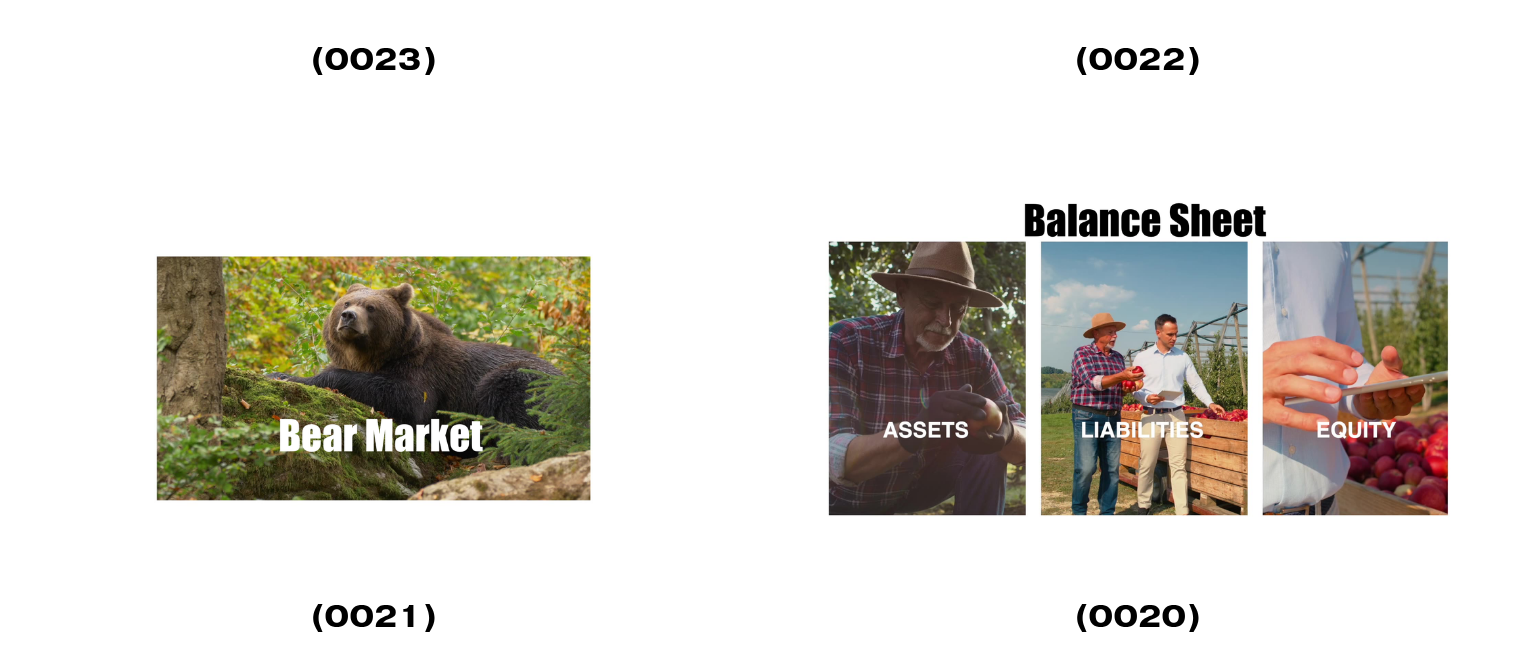 click at bounding box center [1137, 378] 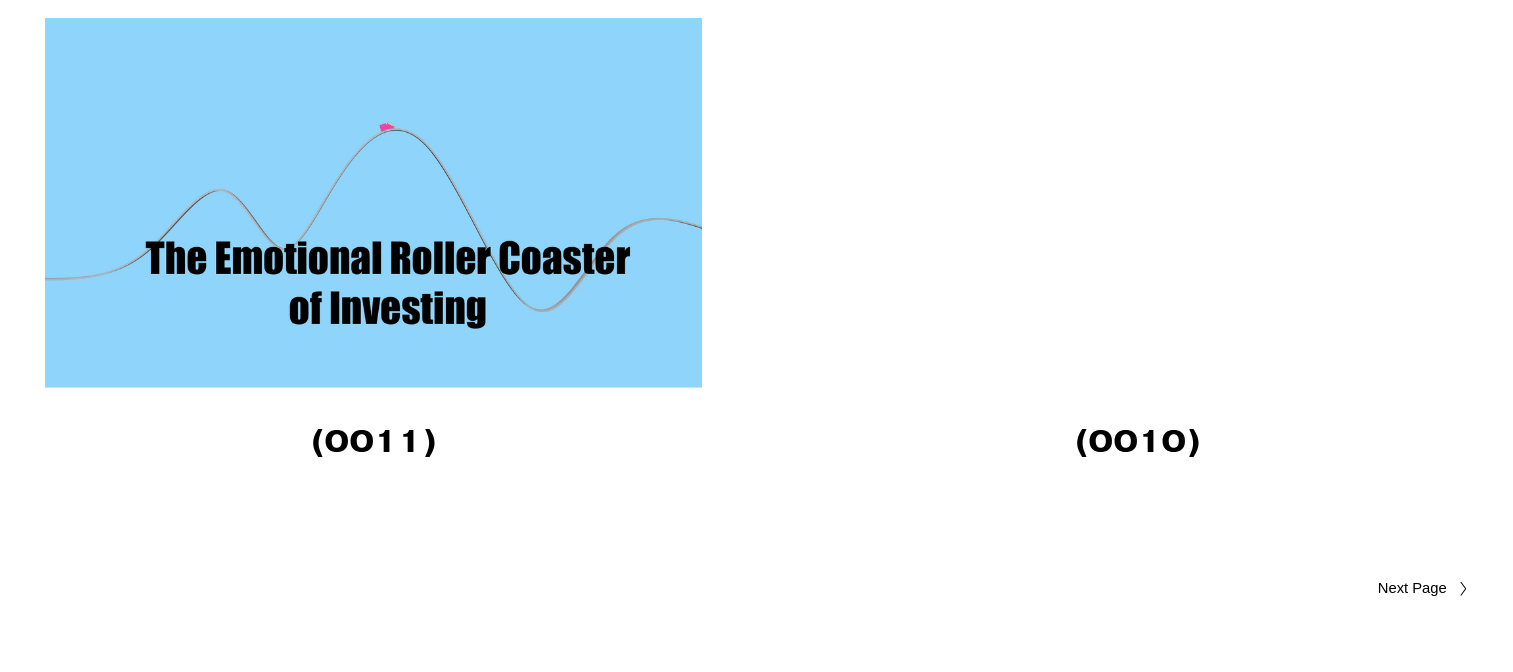 scroll, scrollTop: 5705, scrollLeft: 0, axis: vertical 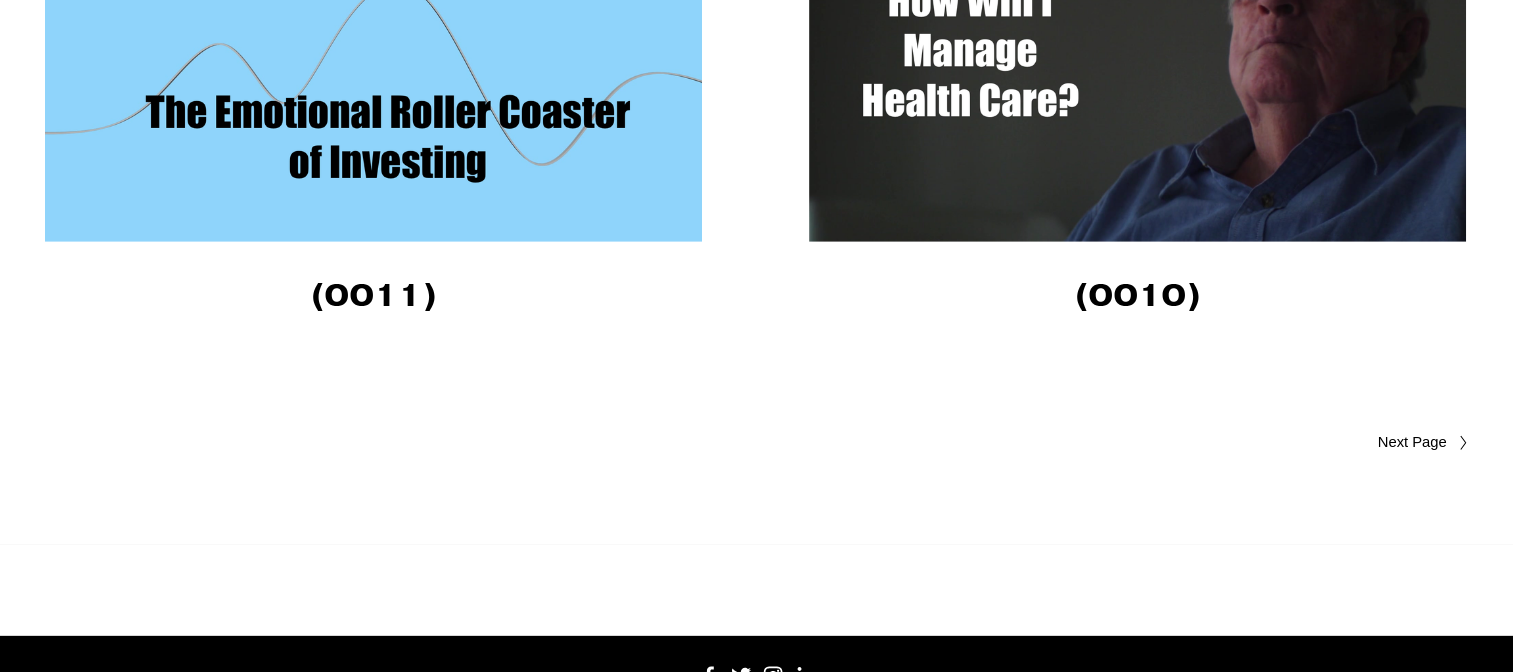 click on "Older Posts" at bounding box center (1373, 443) 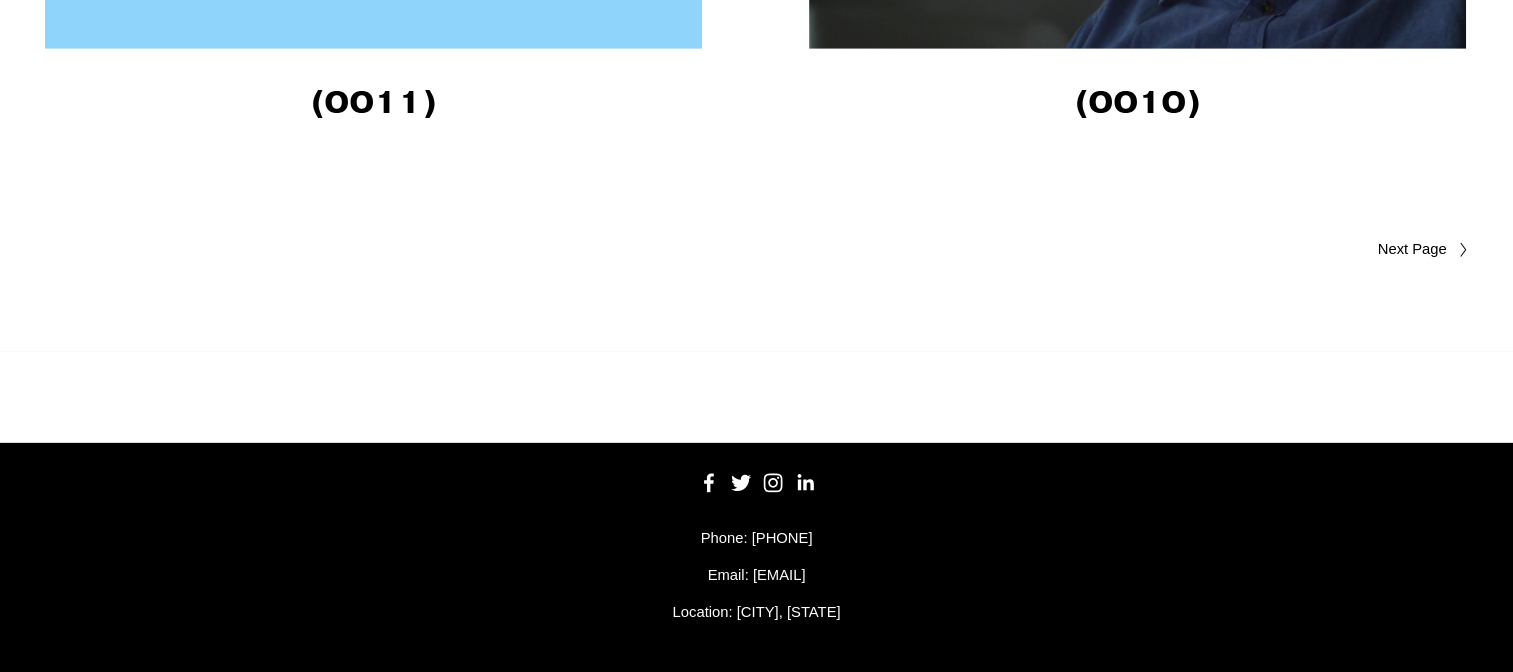 scroll, scrollTop: 5305, scrollLeft: 0, axis: vertical 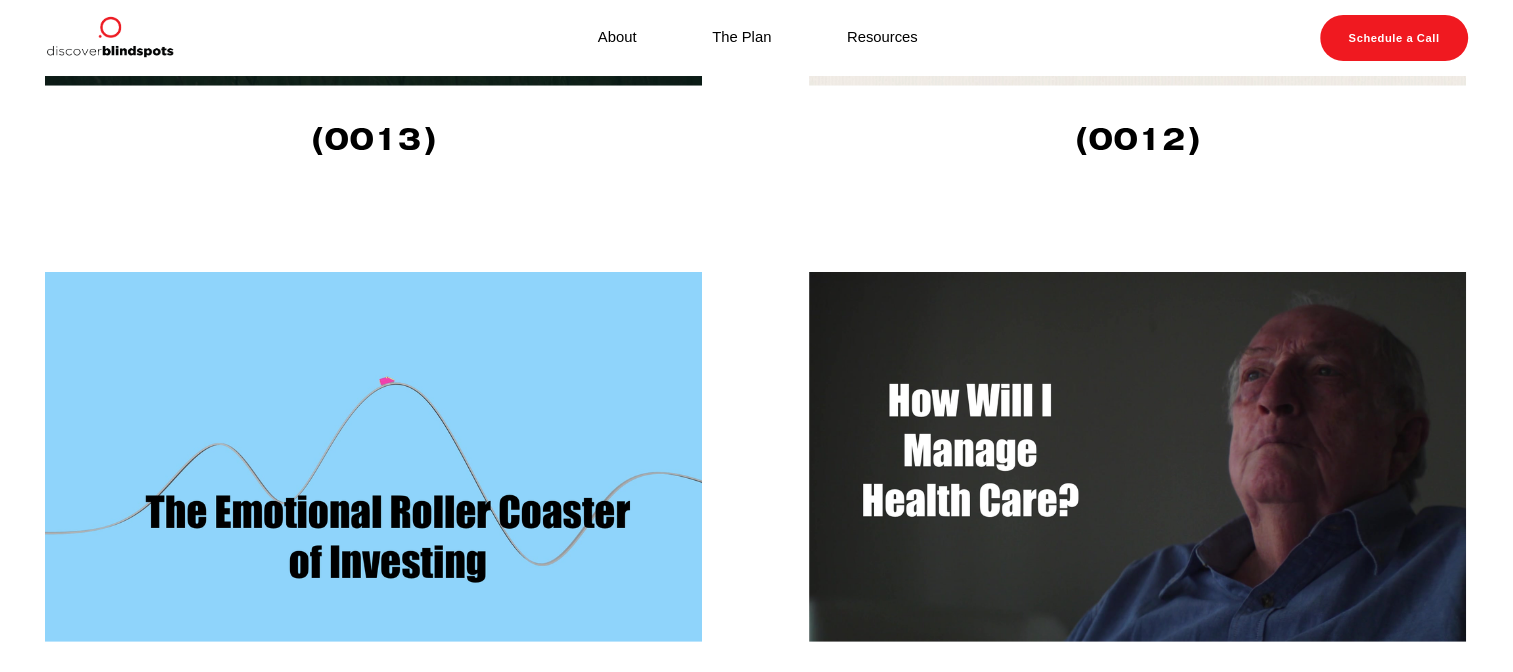click at bounding box center (1137, 457) 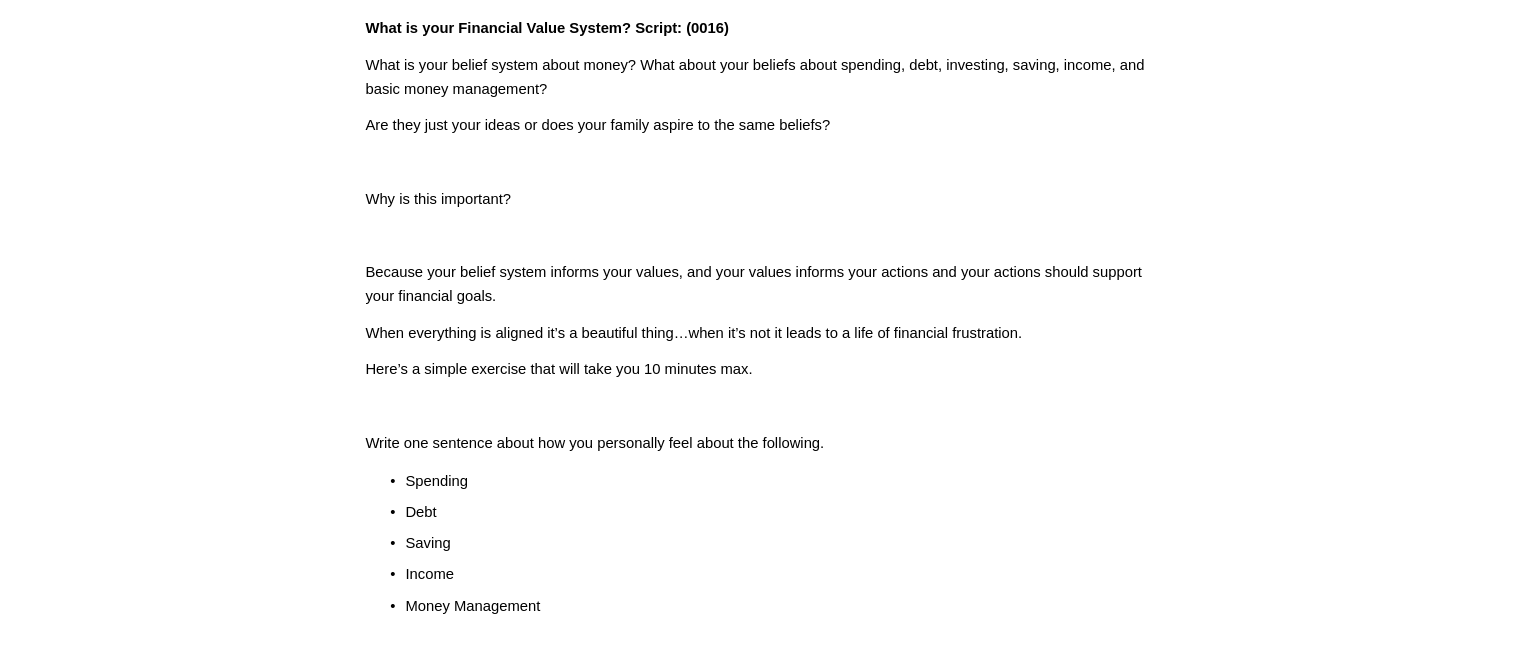 scroll, scrollTop: 1000, scrollLeft: 0, axis: vertical 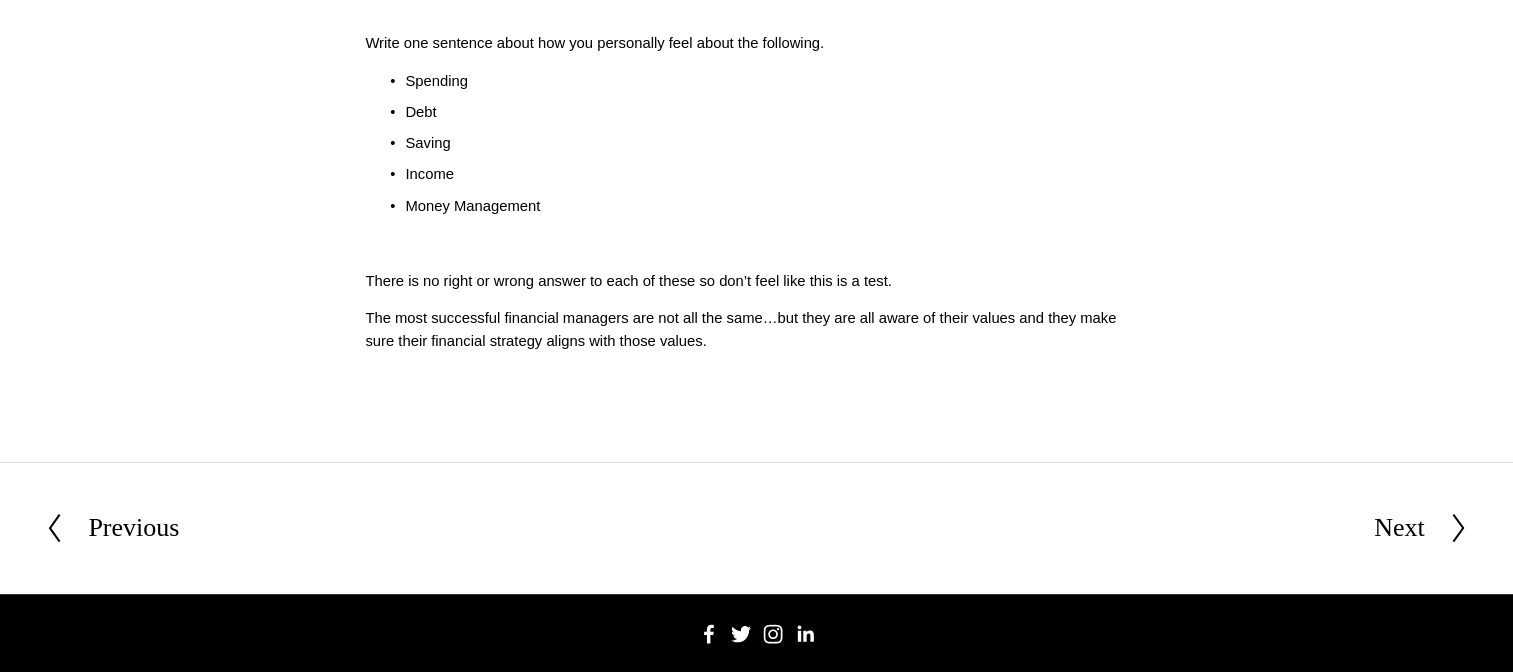 click on "Next" at bounding box center (1399, 528) 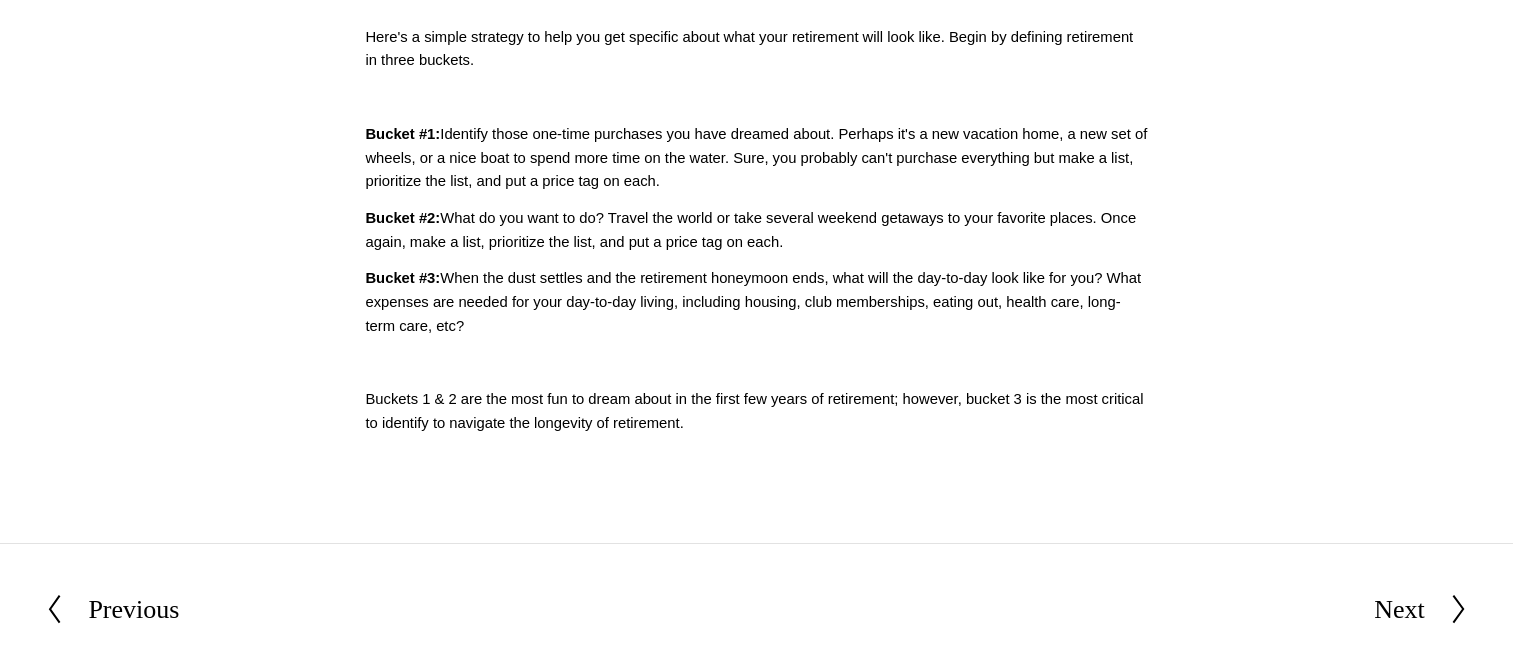 scroll, scrollTop: 984, scrollLeft: 0, axis: vertical 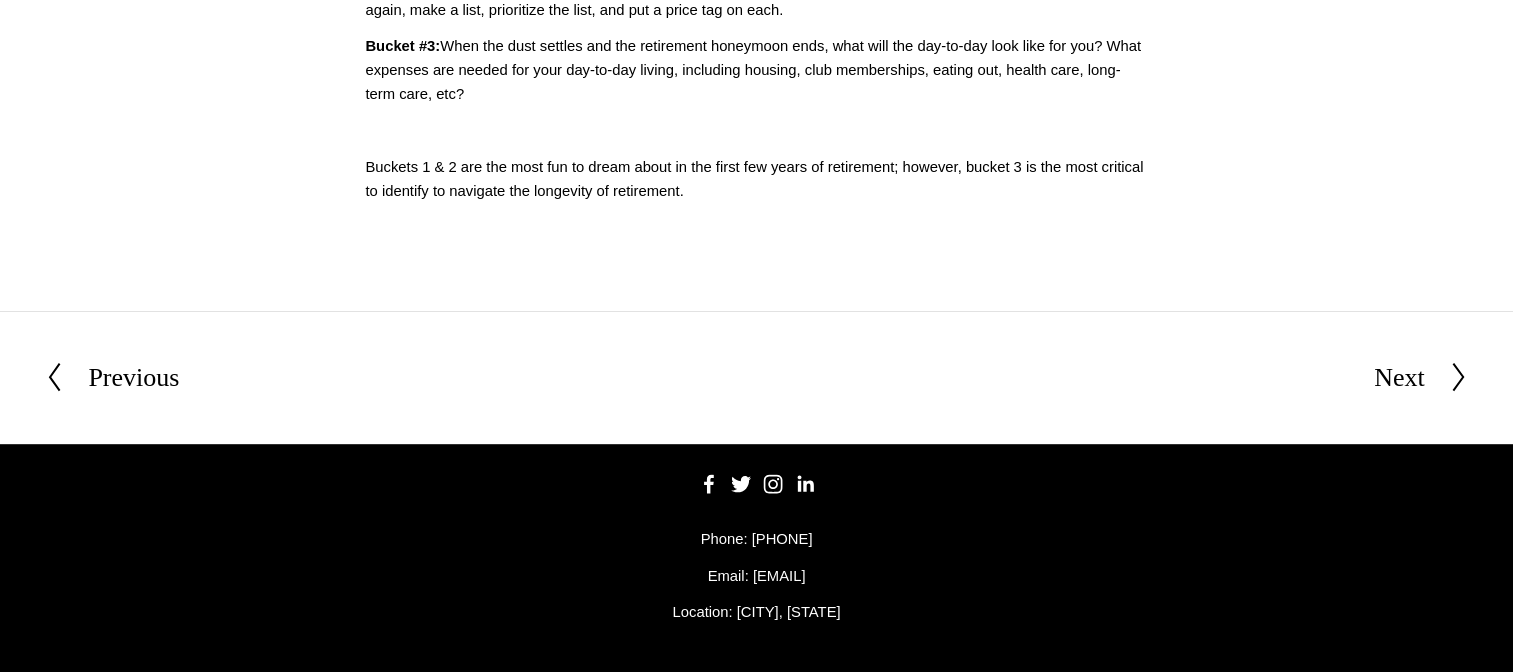 click on "Previous" at bounding box center (133, 378) 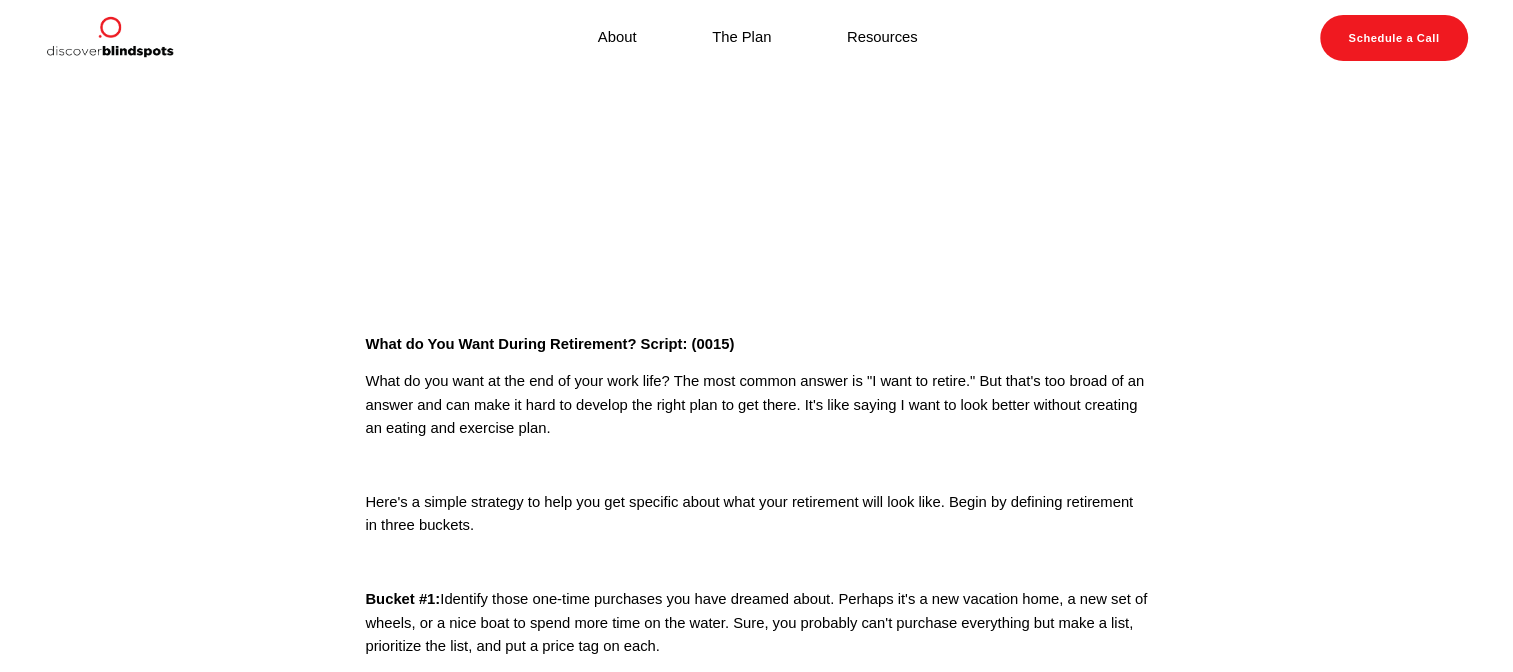 scroll, scrollTop: 0, scrollLeft: 0, axis: both 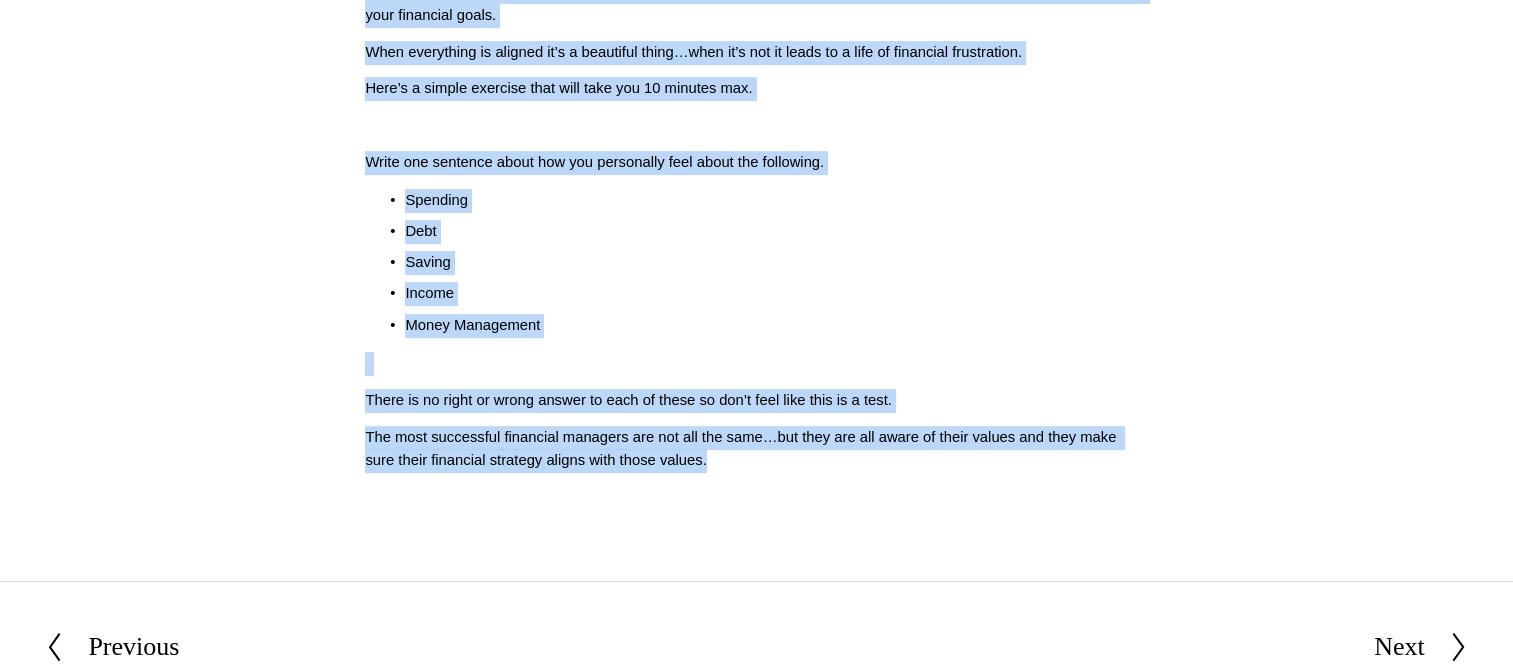 drag, startPoint x: 360, startPoint y: 126, endPoint x: 754, endPoint y: 461, distance: 517.1663 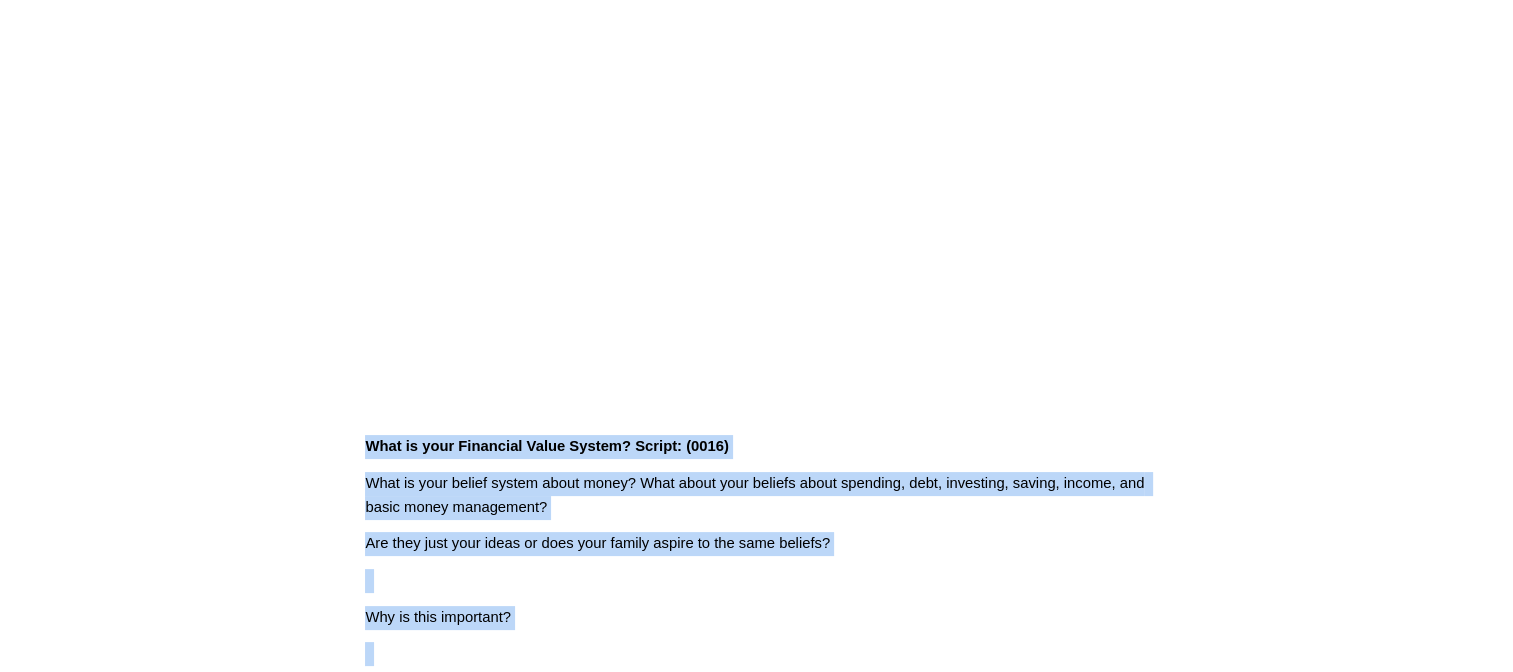 scroll, scrollTop: 300, scrollLeft: 0, axis: vertical 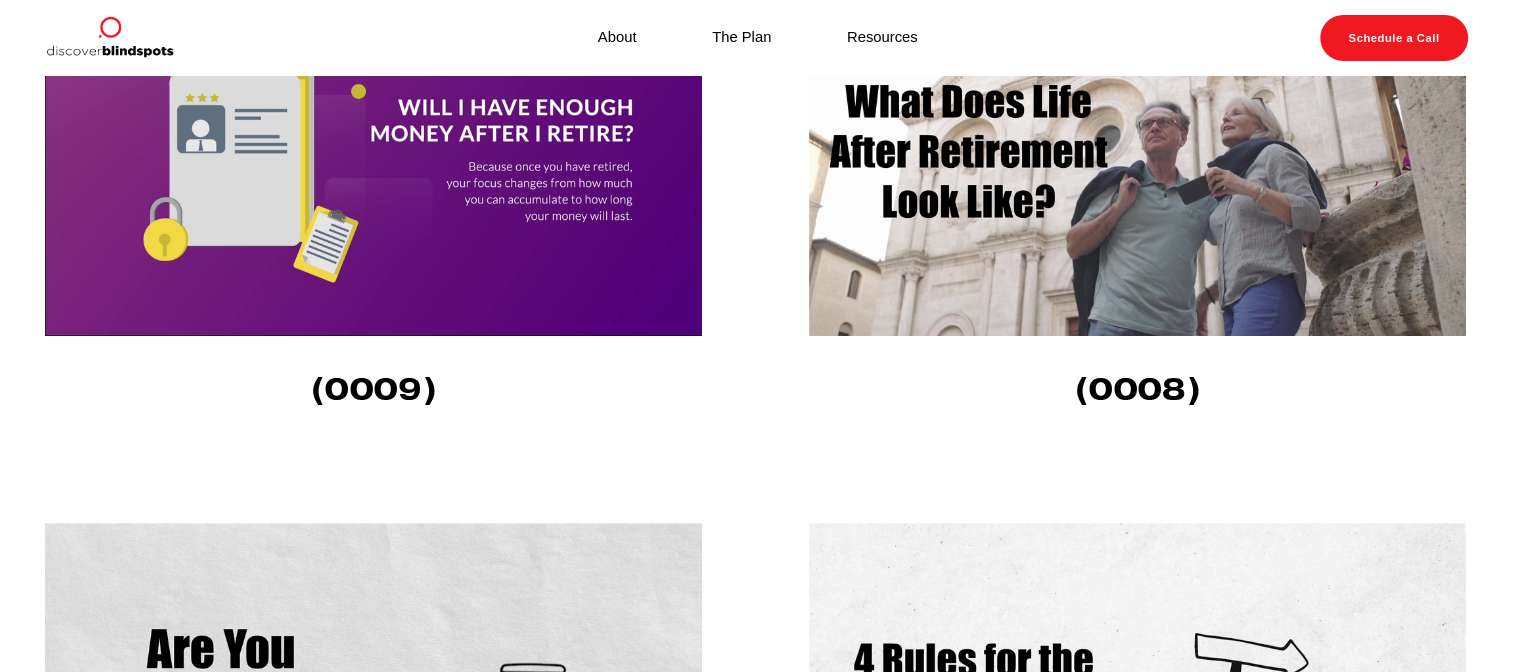 click at bounding box center (373, 151) 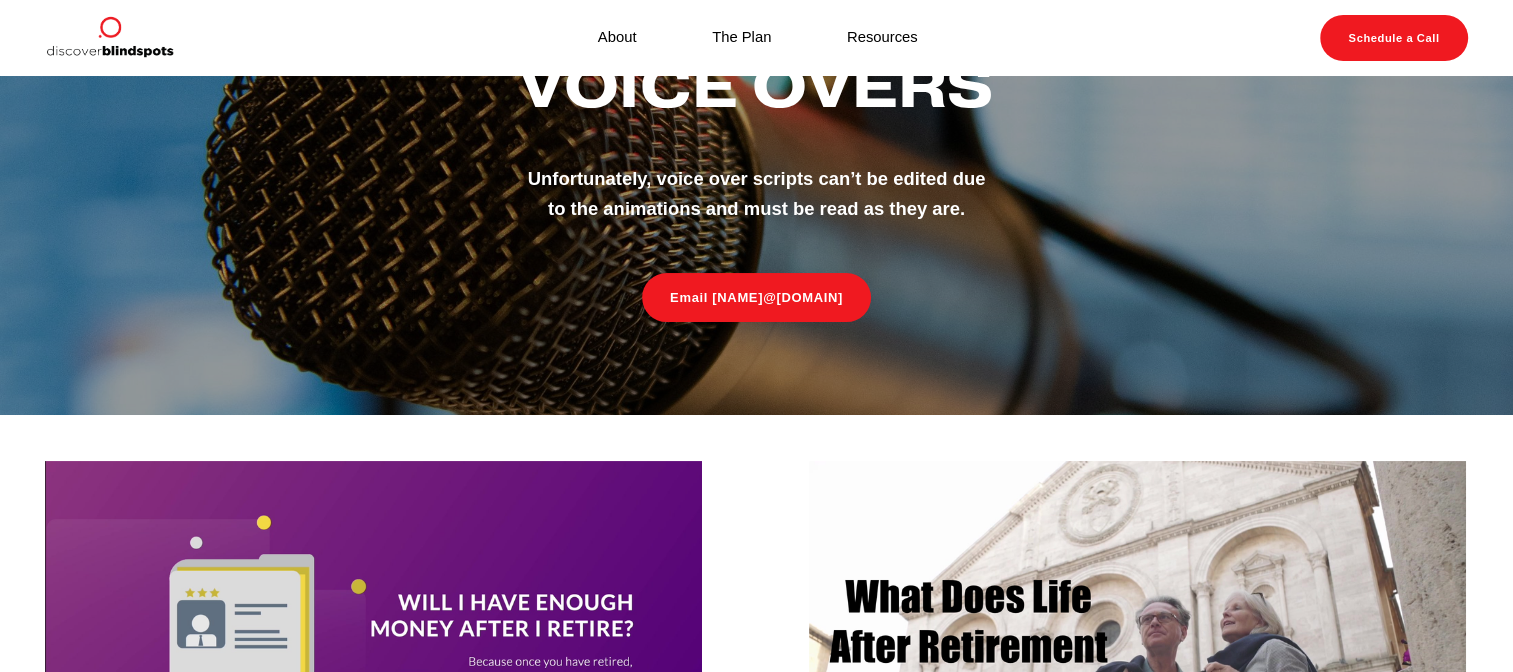 scroll, scrollTop: 100, scrollLeft: 0, axis: vertical 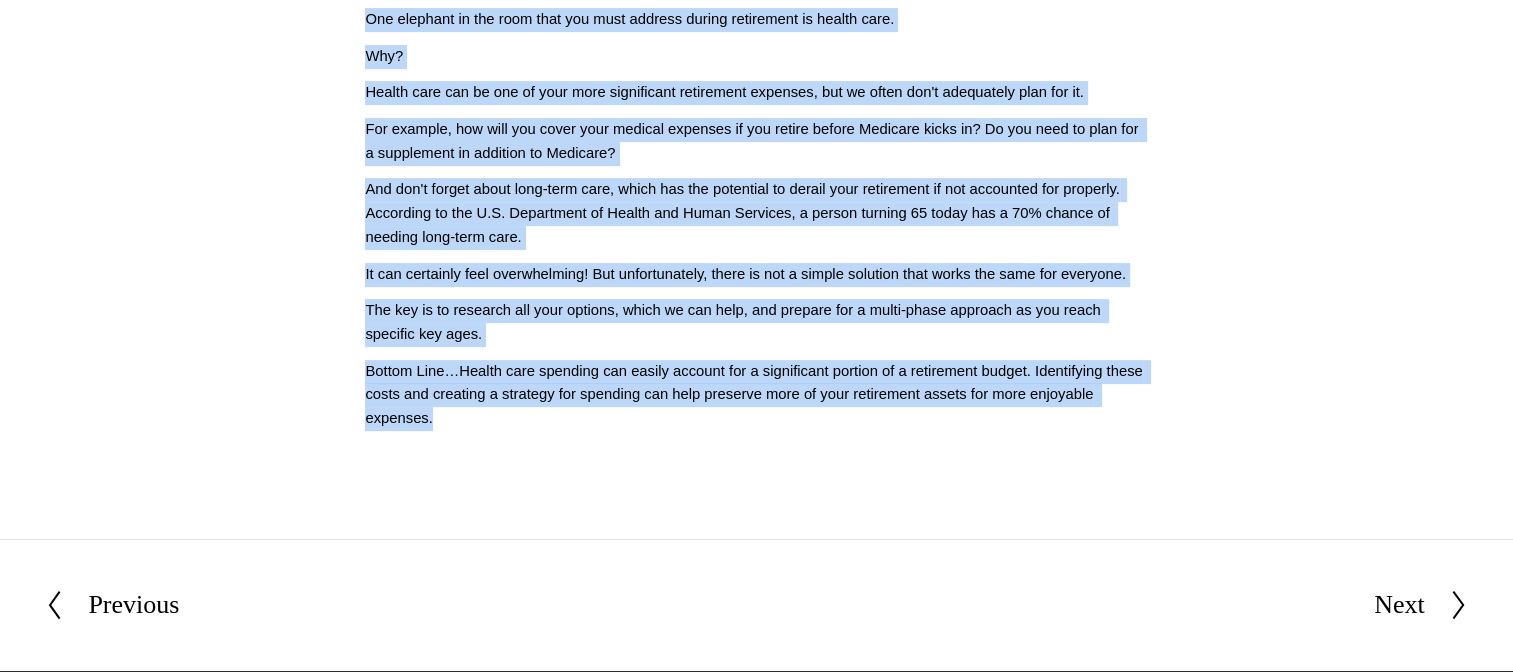 drag, startPoint x: 357, startPoint y: 323, endPoint x: 519, endPoint y: 424, distance: 190.90573 